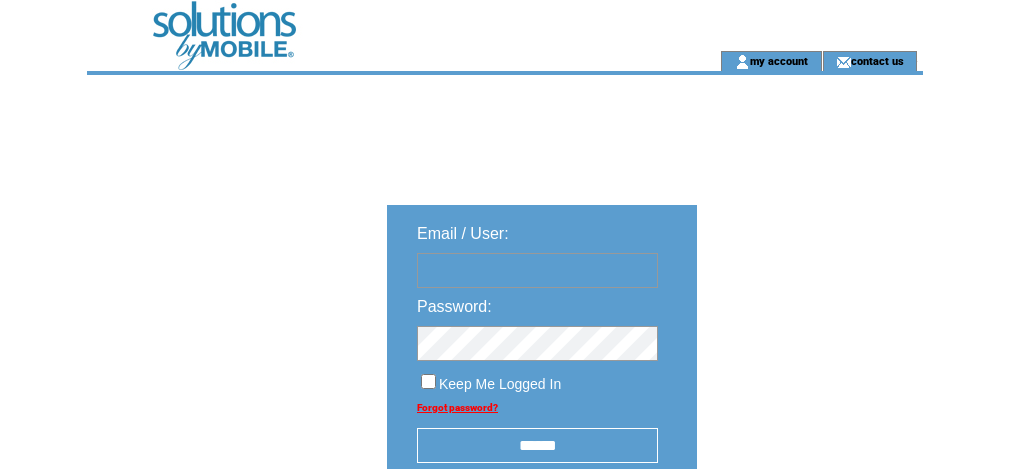 scroll, scrollTop: 0, scrollLeft: 0, axis: both 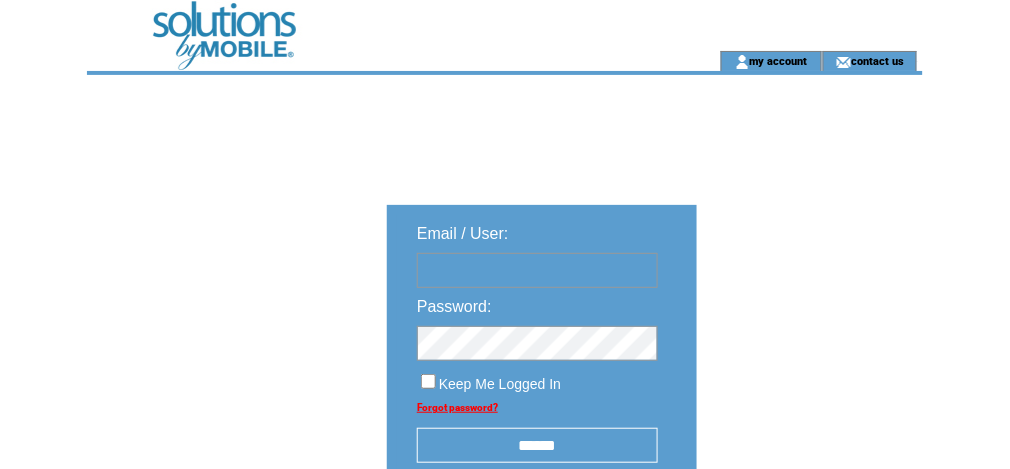 type on "********" 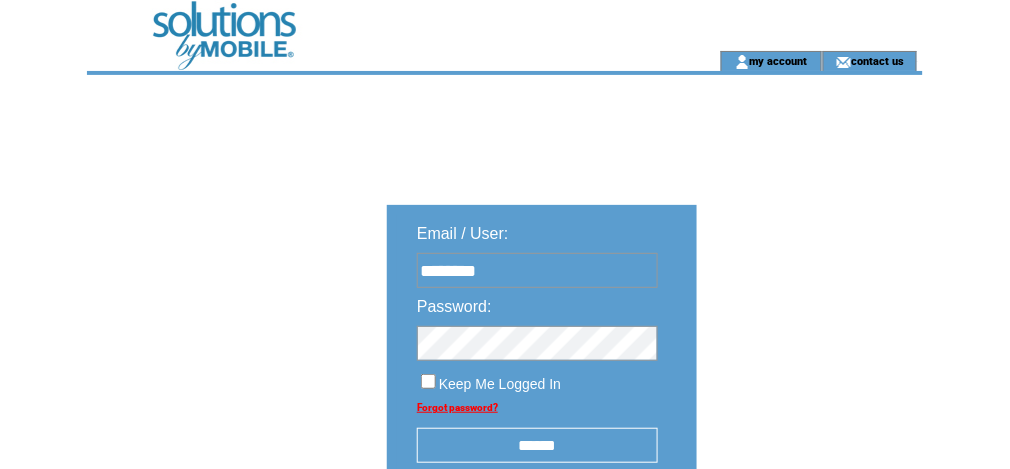 click at bounding box center [371, 25] 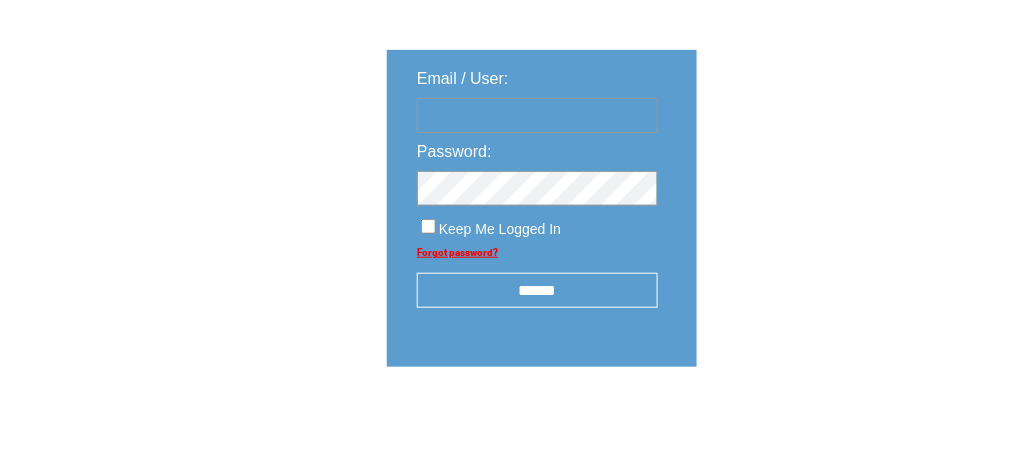 scroll, scrollTop: 160, scrollLeft: 0, axis: vertical 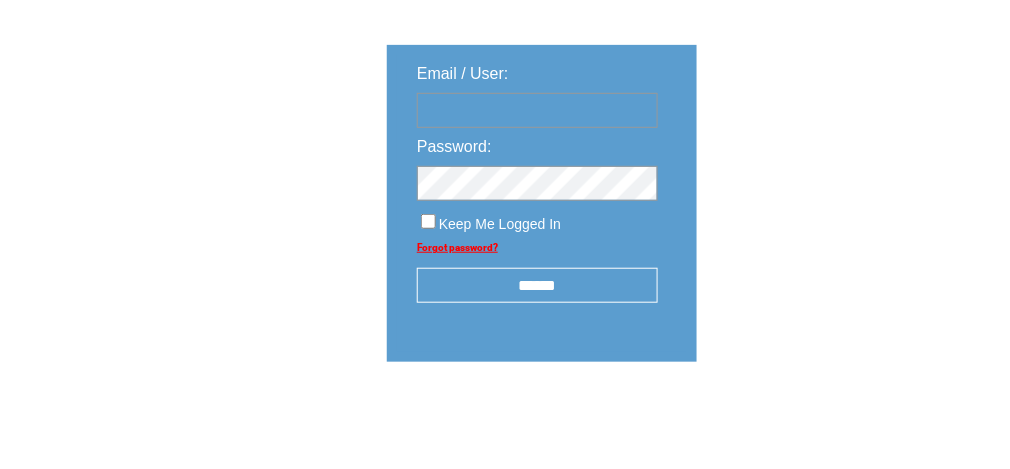 type on "********" 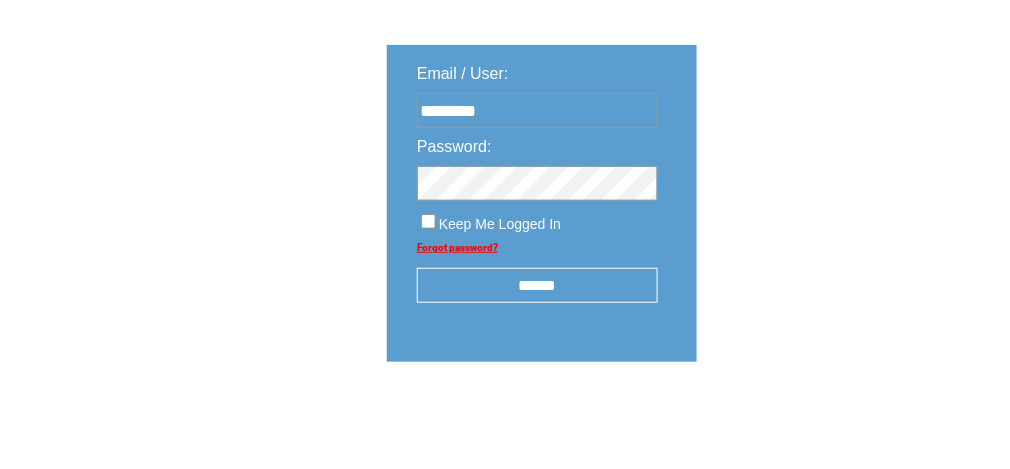 click on "******" at bounding box center (537, 285) 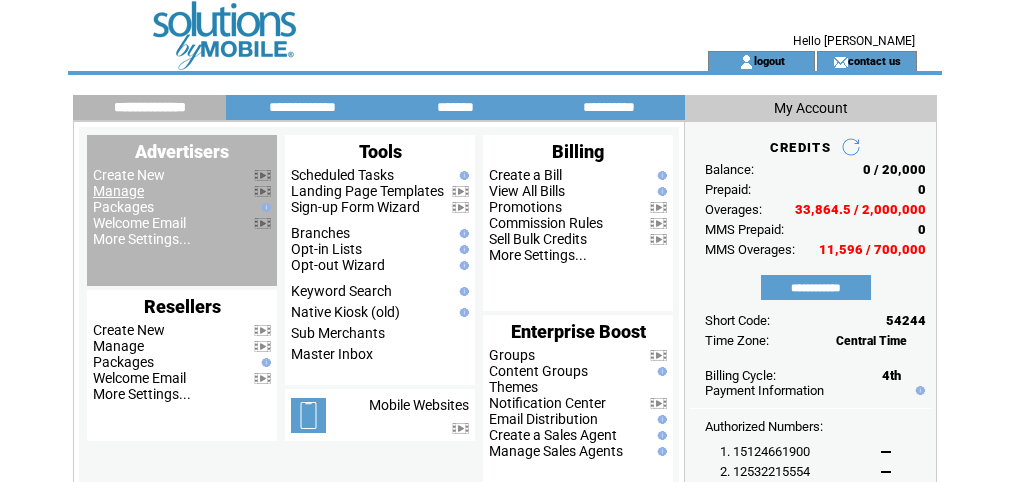 scroll, scrollTop: 0, scrollLeft: 0, axis: both 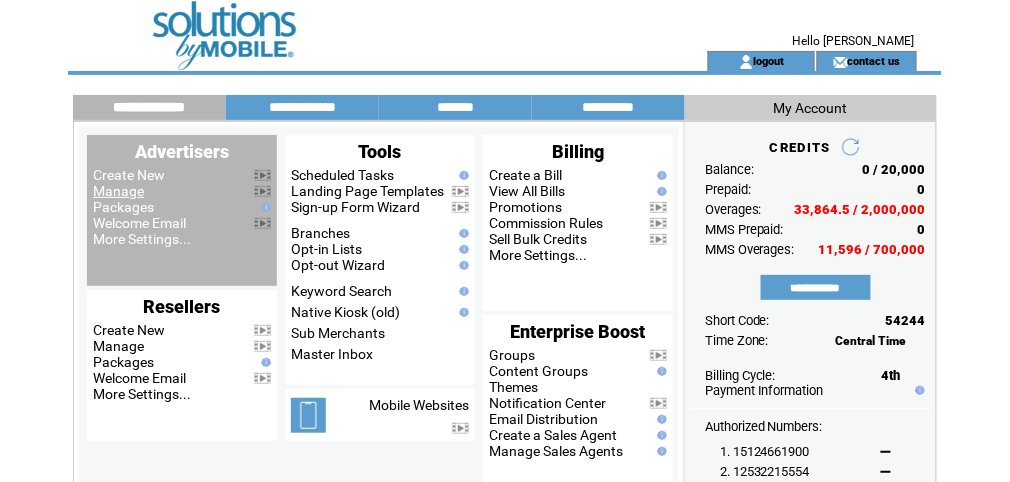 click on "Manage" at bounding box center [118, 191] 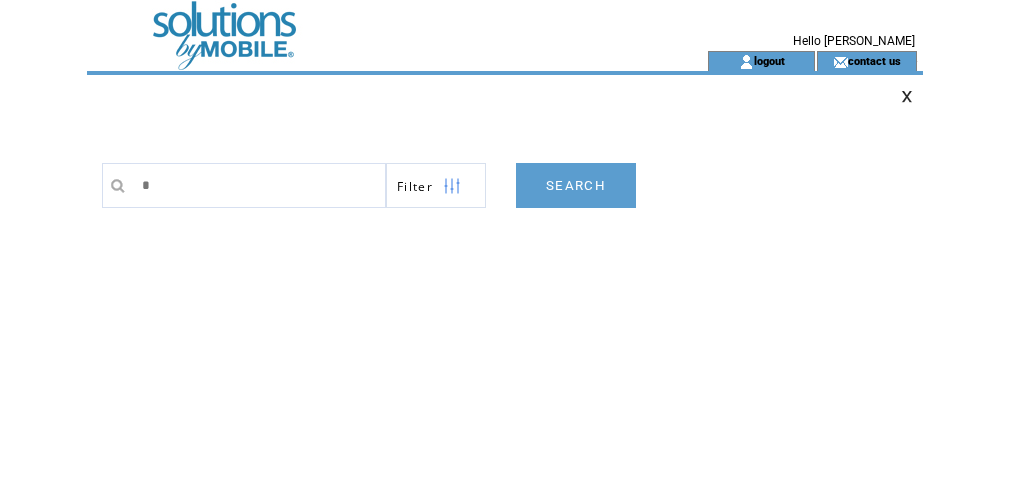 scroll, scrollTop: 0, scrollLeft: 0, axis: both 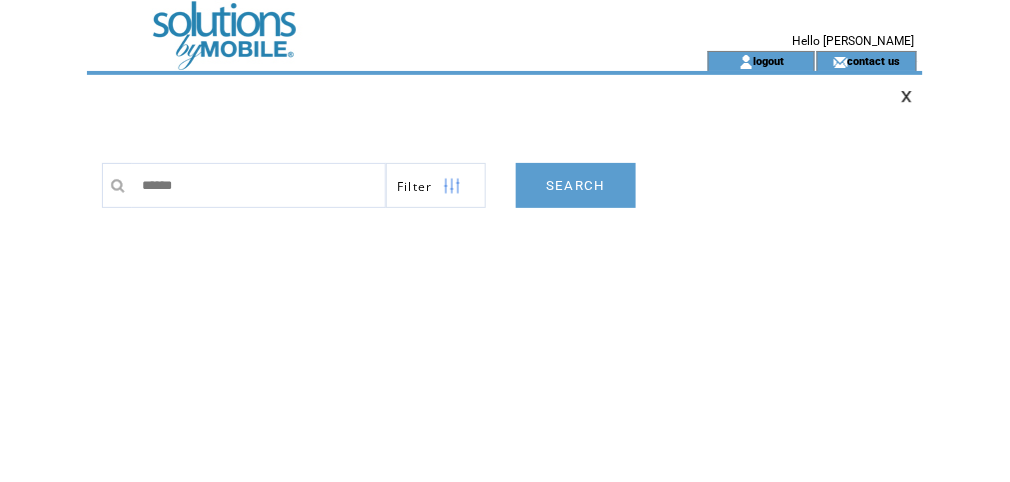type on "*******" 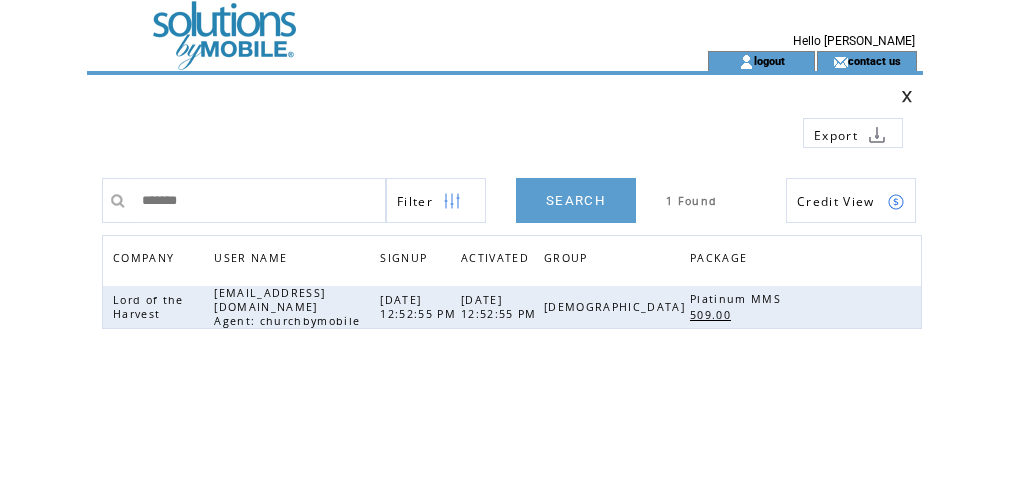 scroll, scrollTop: 0, scrollLeft: 0, axis: both 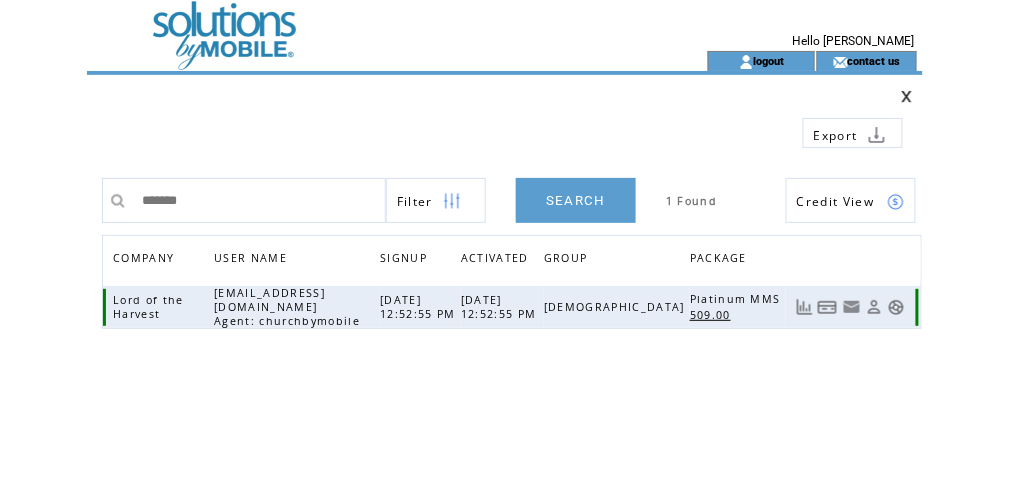 click at bounding box center [896, 307] 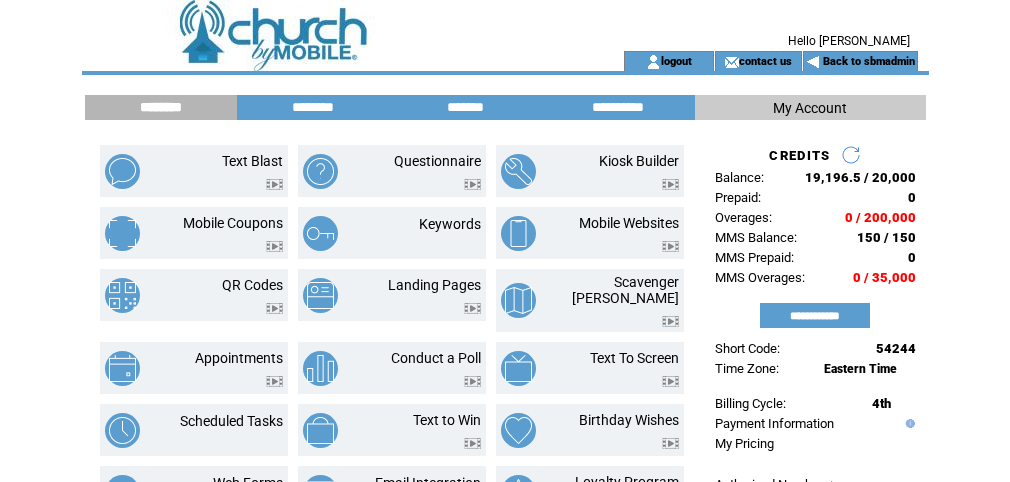 scroll, scrollTop: 0, scrollLeft: 0, axis: both 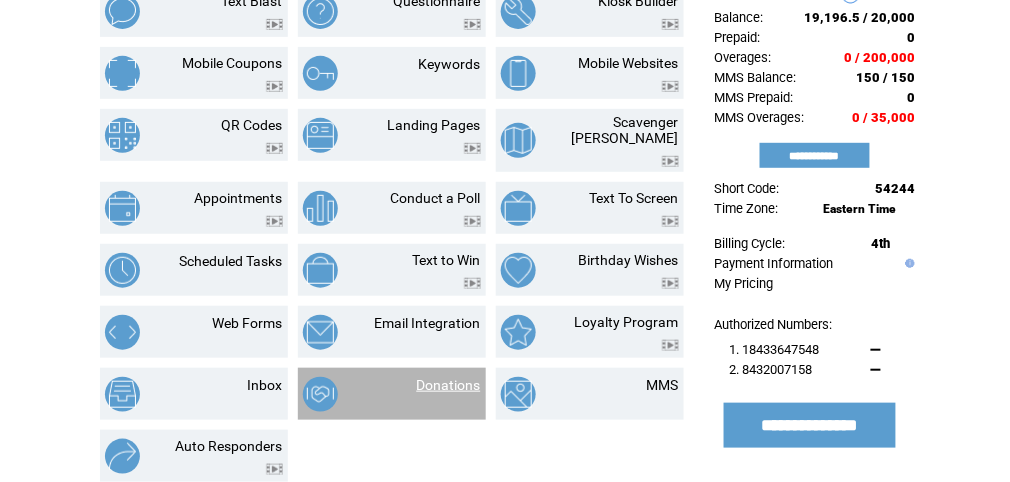 click on "Donations" at bounding box center [449, 385] 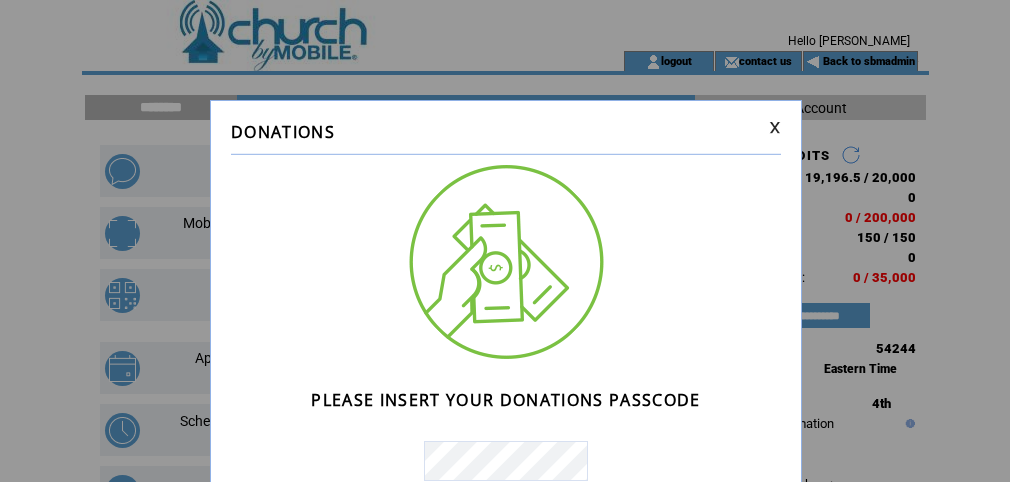 scroll, scrollTop: 0, scrollLeft: 0, axis: both 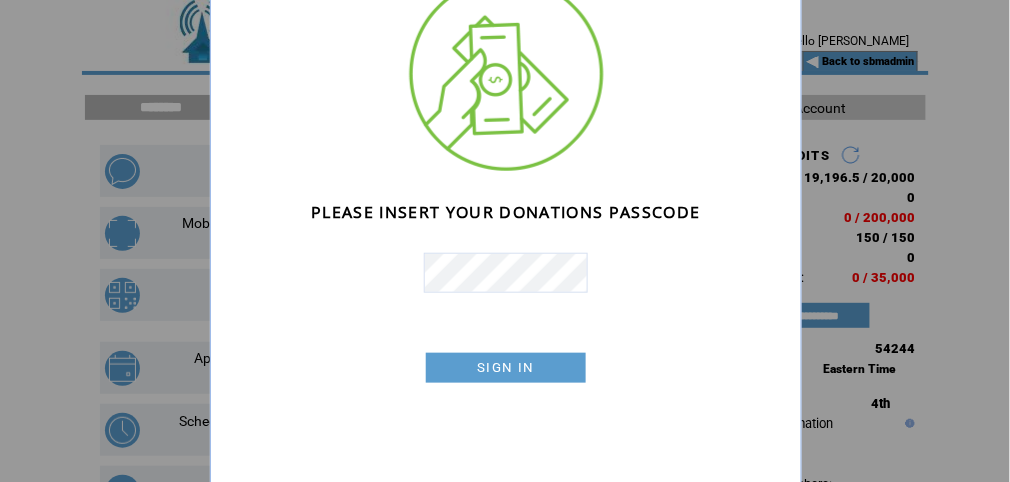 click on "SIGN IN" at bounding box center (506, 368) 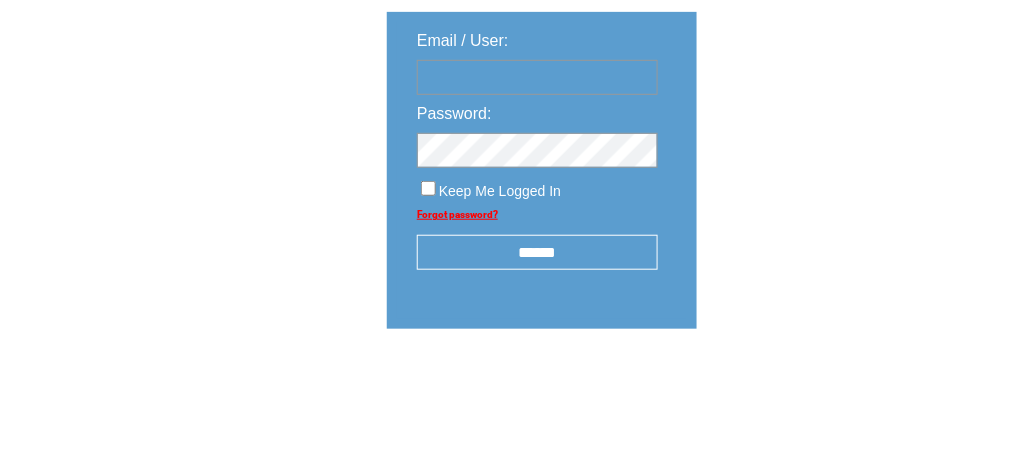 scroll, scrollTop: 213, scrollLeft: 0, axis: vertical 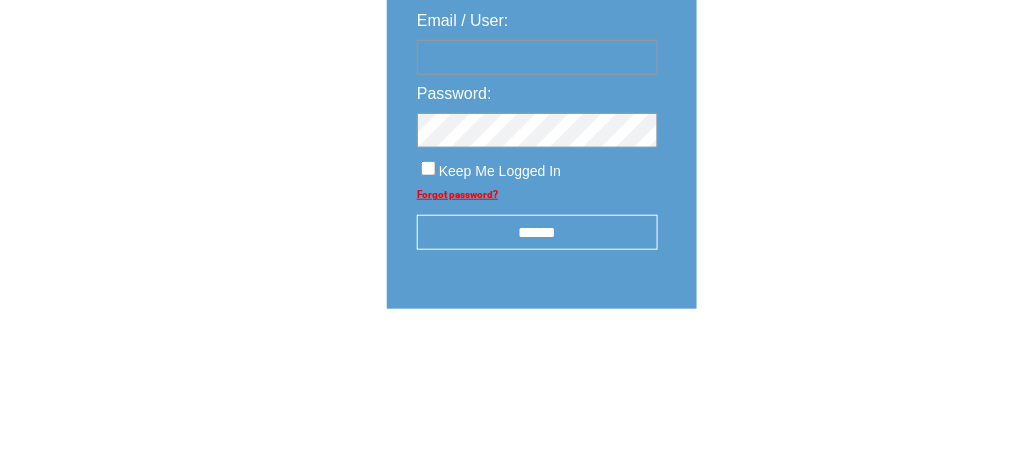 type on "********" 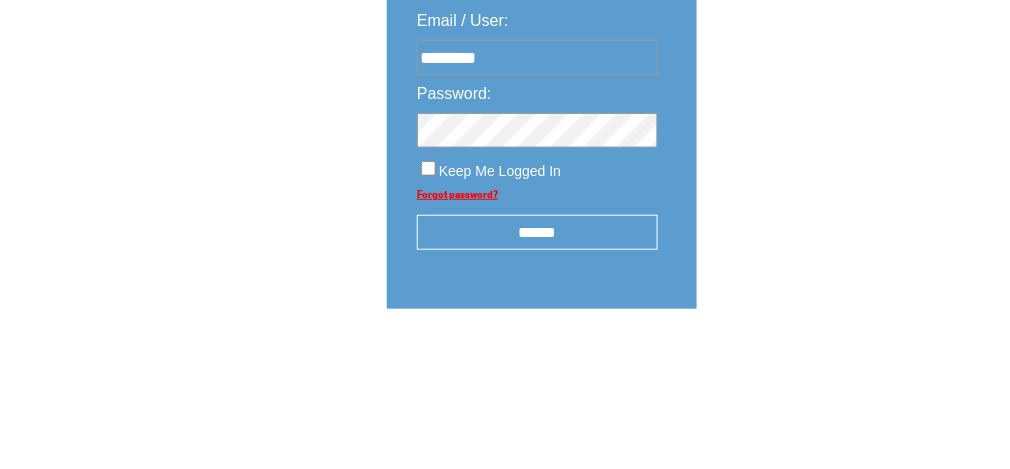 click on "******" at bounding box center (537, 232) 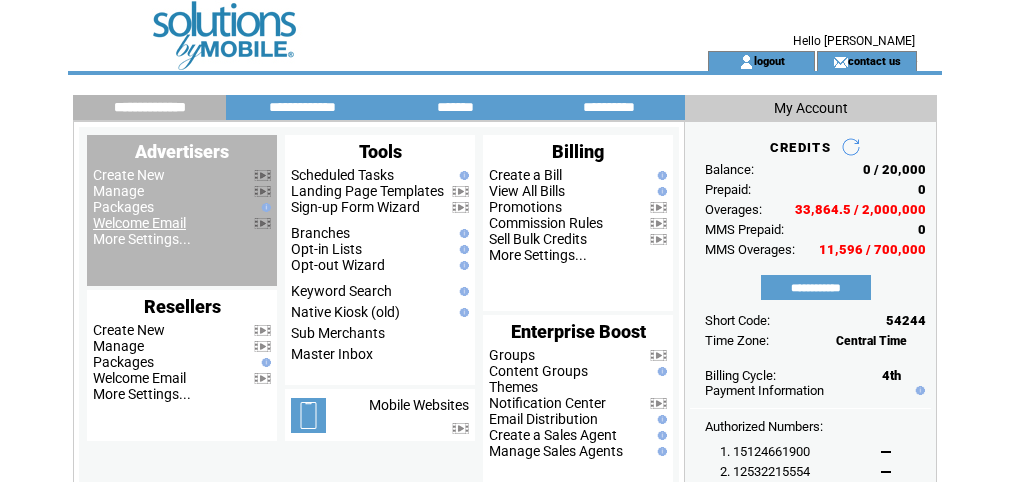 scroll, scrollTop: 0, scrollLeft: 0, axis: both 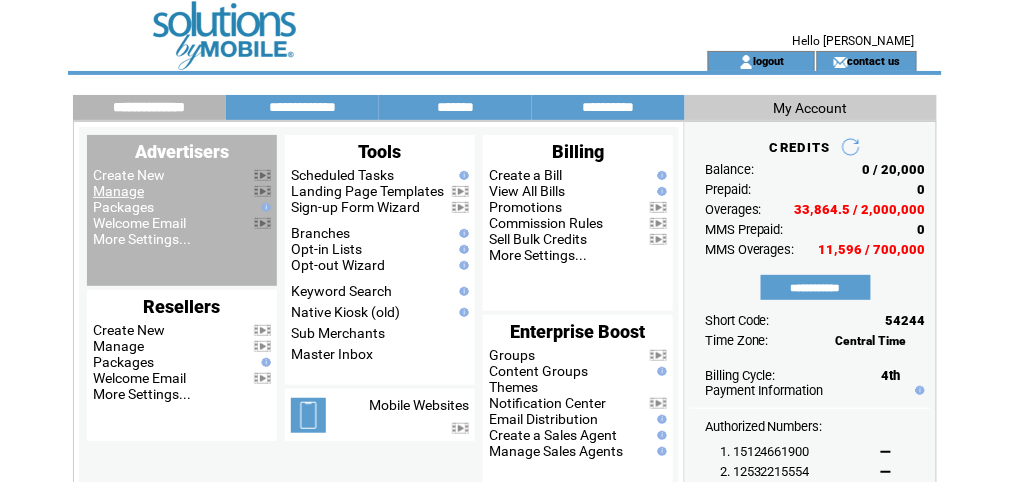 click on "Manage" at bounding box center [118, 191] 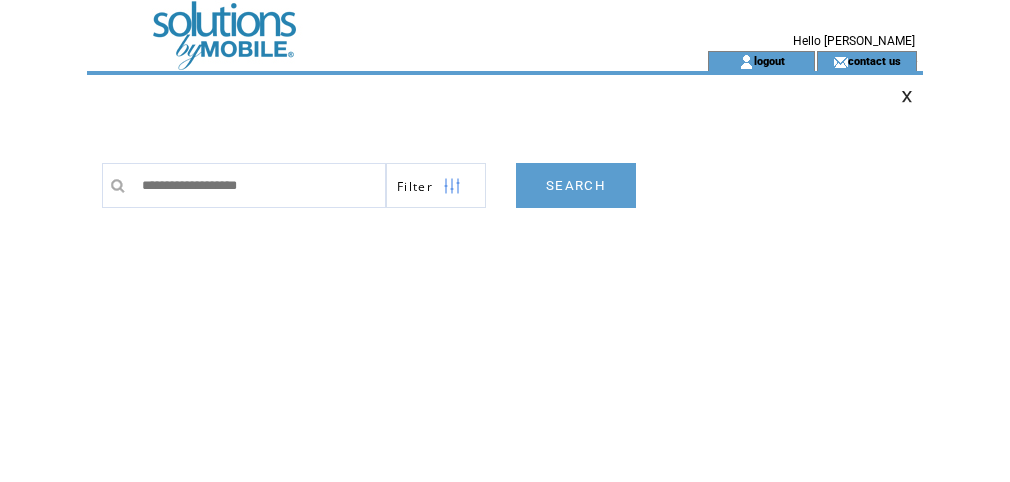 scroll, scrollTop: 0, scrollLeft: 0, axis: both 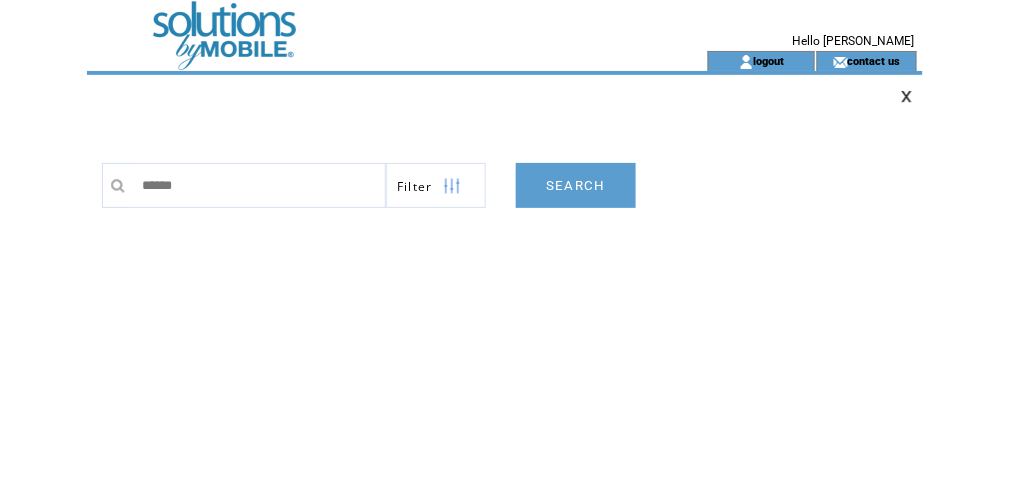 type on "*******" 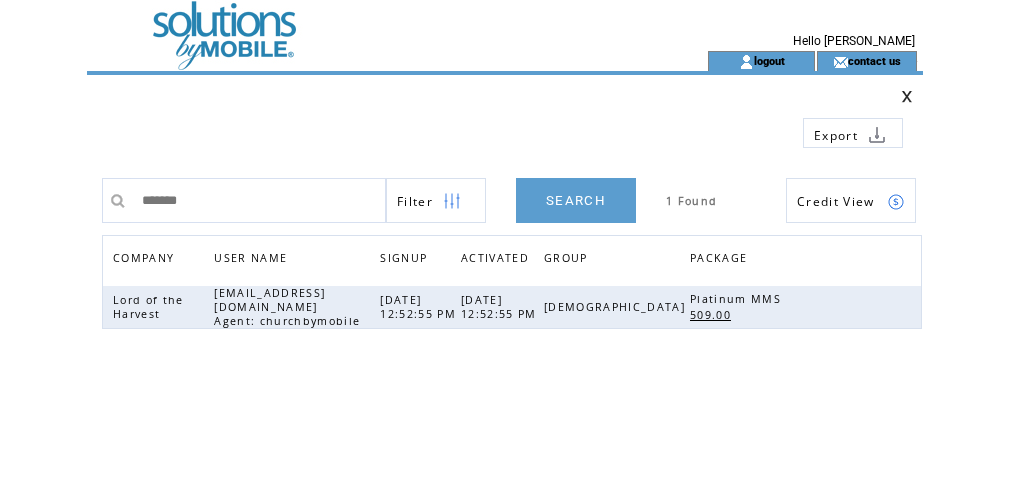 scroll, scrollTop: 0, scrollLeft: 0, axis: both 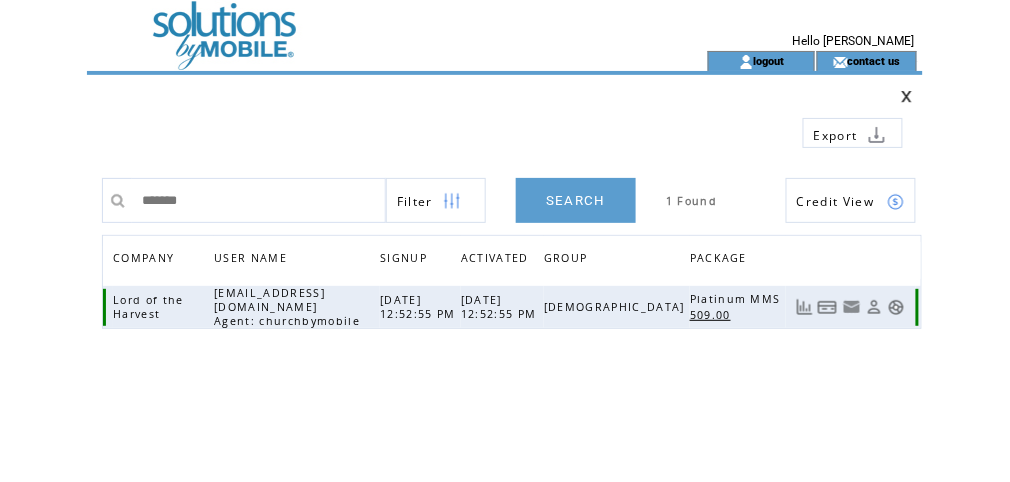 click at bounding box center [896, 307] 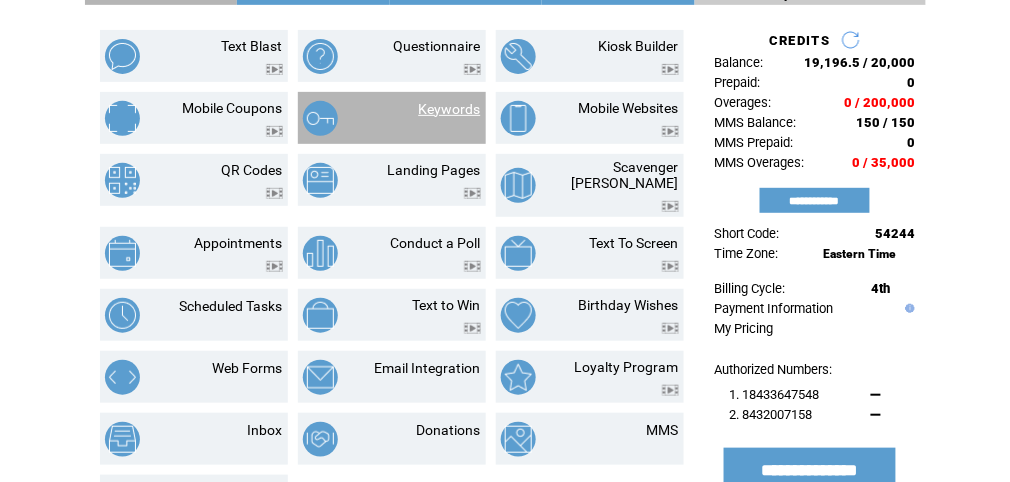 scroll, scrollTop: 0, scrollLeft: 0, axis: both 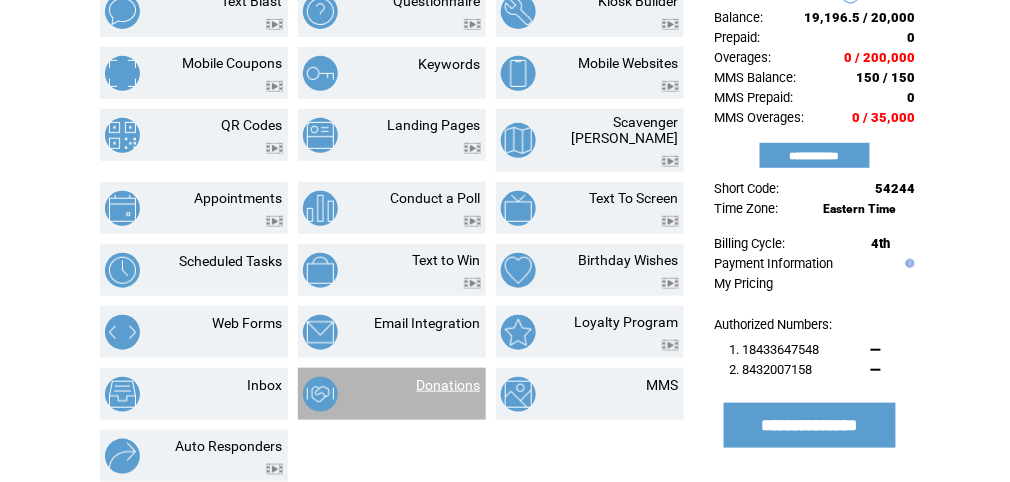 click on "Donations" at bounding box center (449, 385) 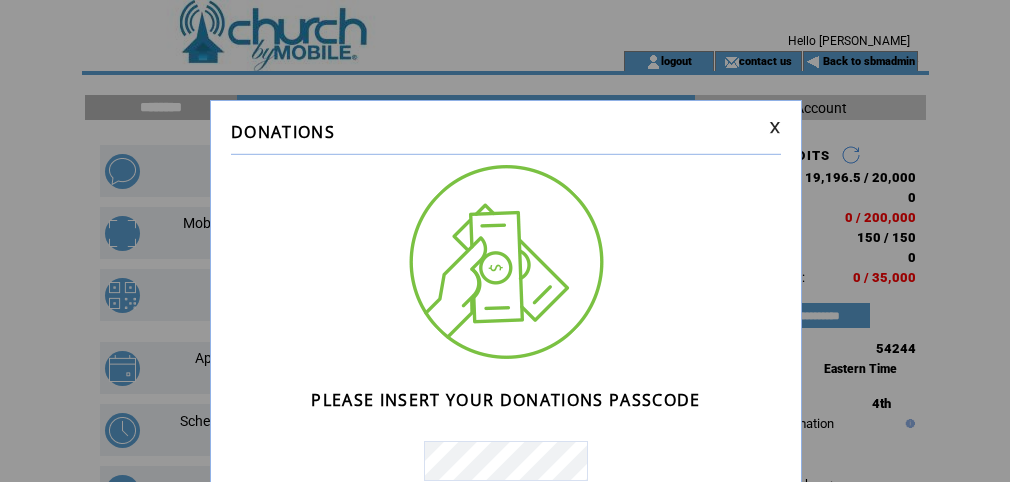 scroll, scrollTop: 0, scrollLeft: 0, axis: both 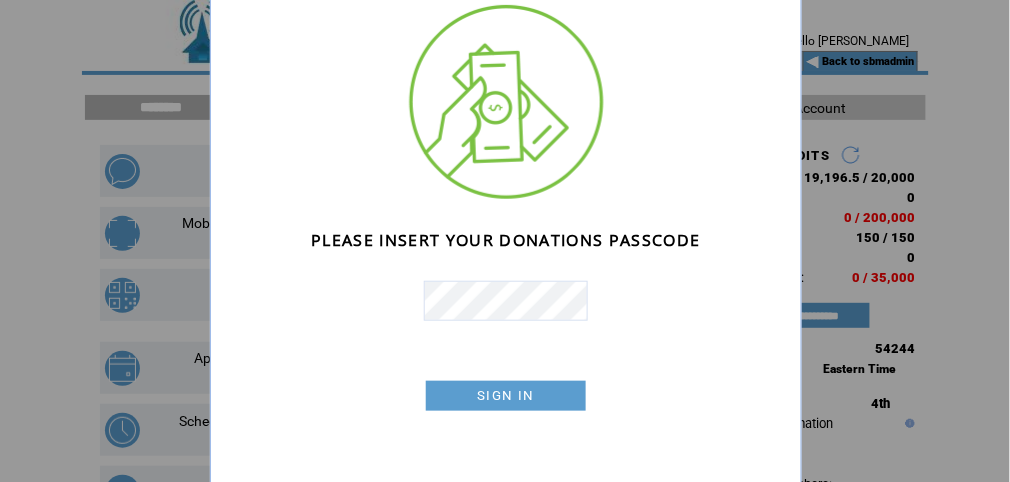 click on "SIGN IN" at bounding box center [506, 396] 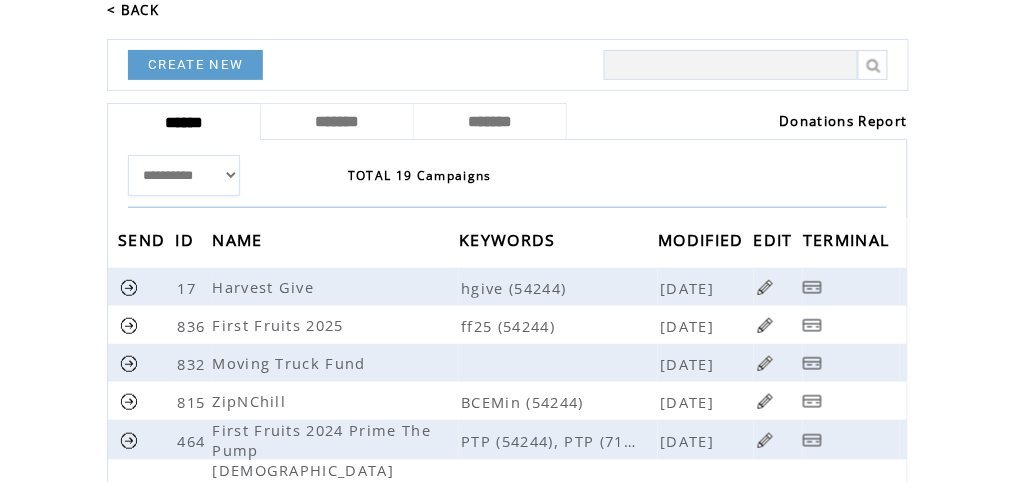 scroll, scrollTop: 106, scrollLeft: 0, axis: vertical 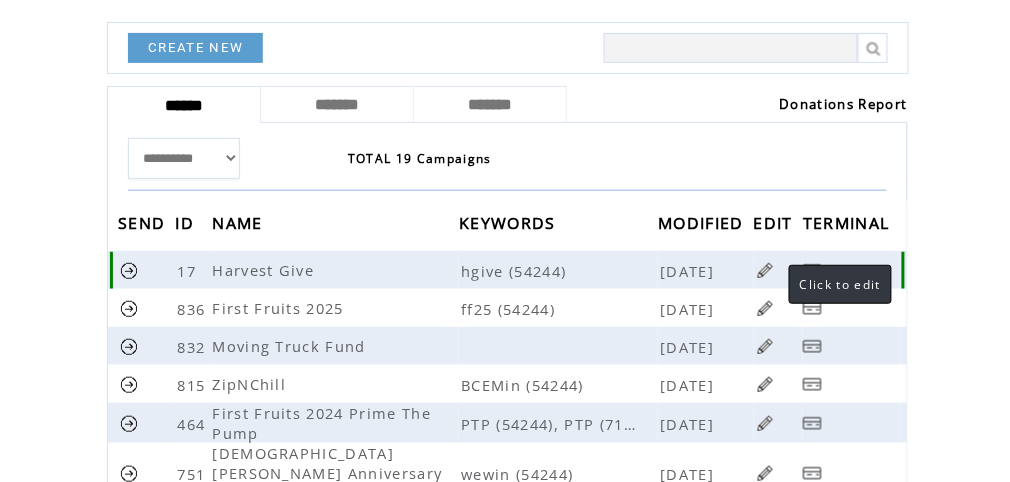 click at bounding box center (765, 270) 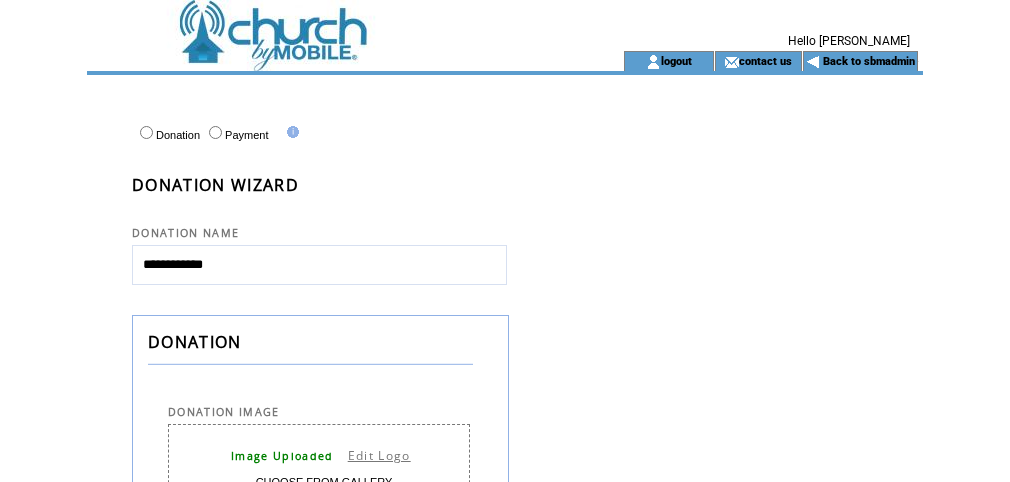 select 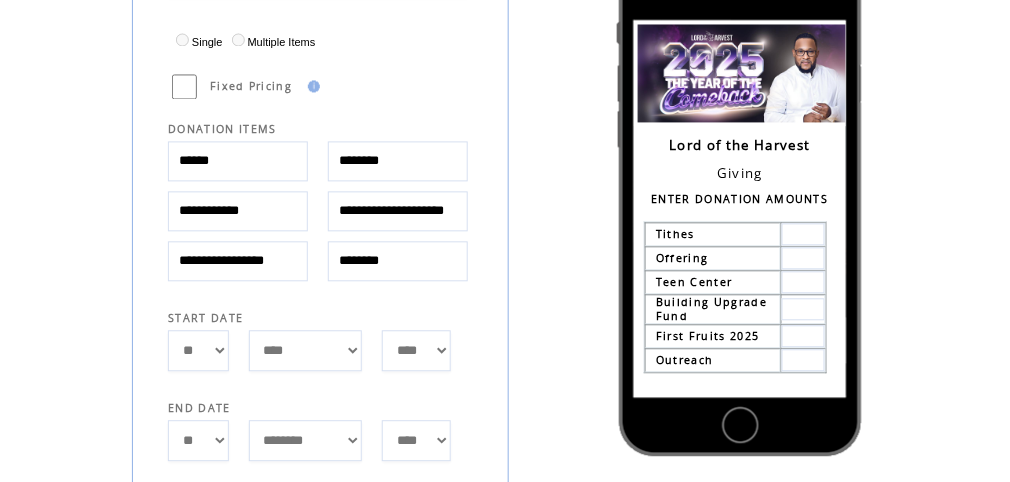 scroll, scrollTop: 800, scrollLeft: 0, axis: vertical 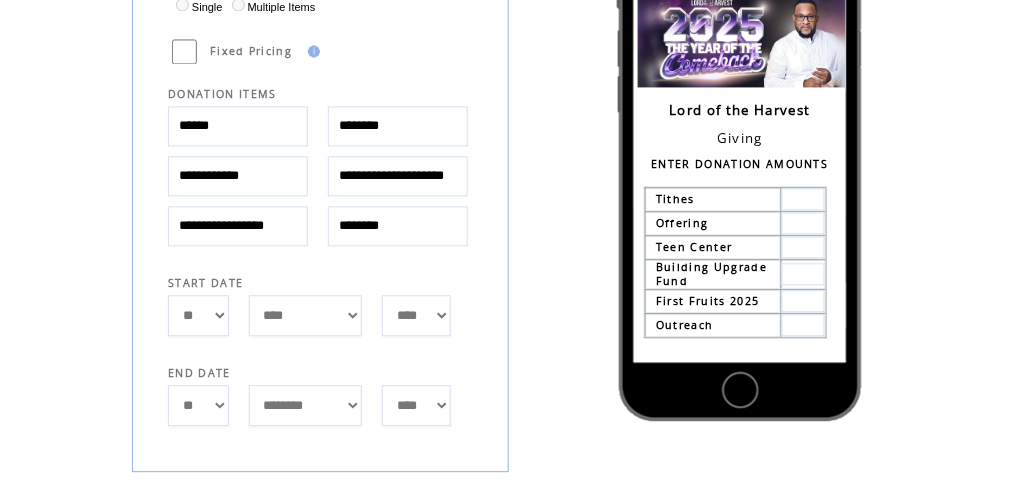 click on "**********" at bounding box center [238, 226] 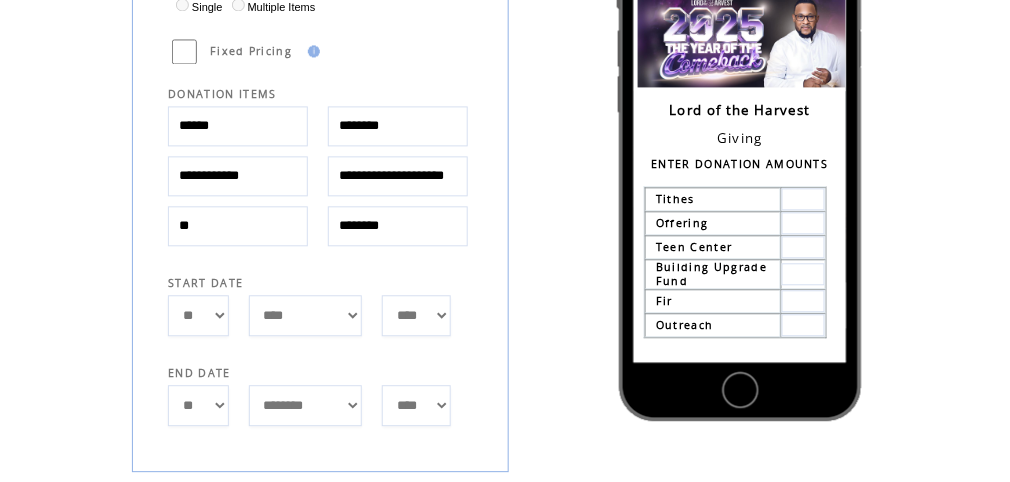 type on "*" 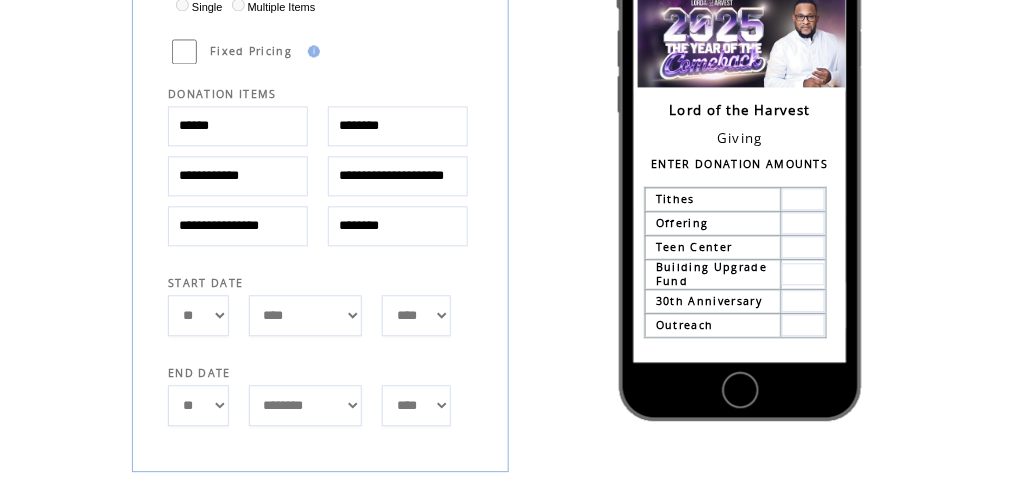 scroll, scrollTop: 0, scrollLeft: 0, axis: both 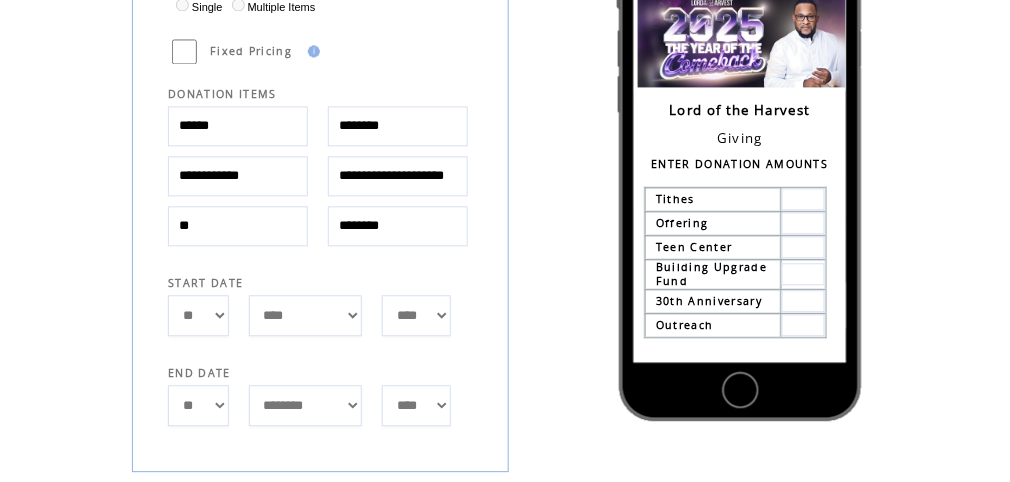 type on "*" 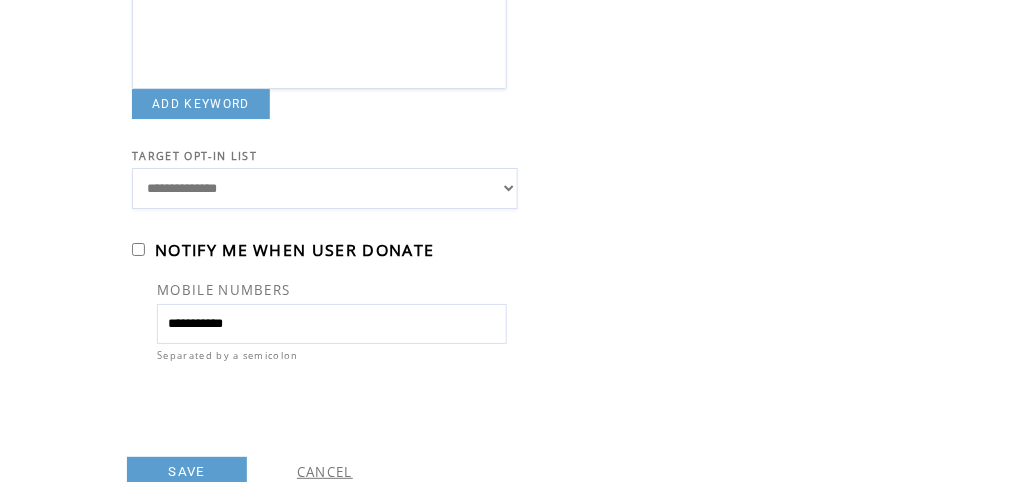 scroll, scrollTop: 1417, scrollLeft: 0, axis: vertical 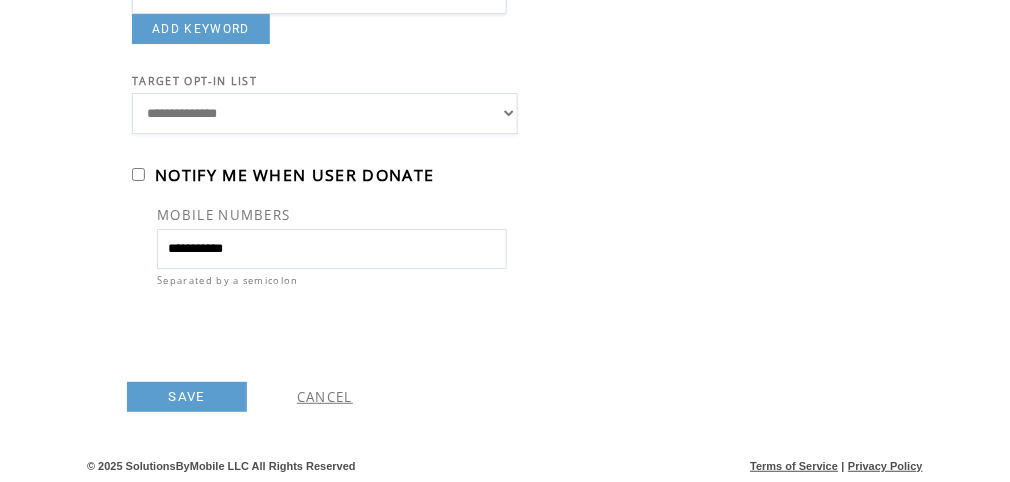 type on "**********" 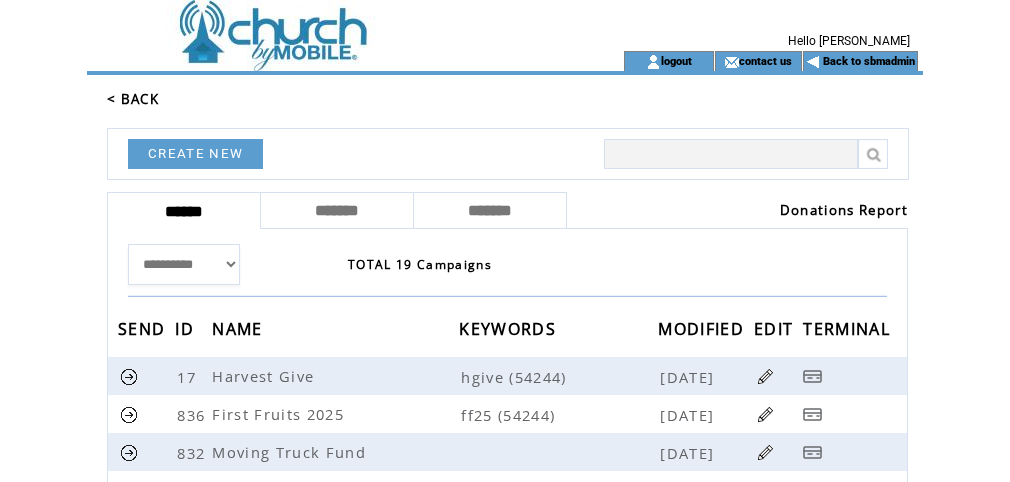 scroll, scrollTop: 0, scrollLeft: 0, axis: both 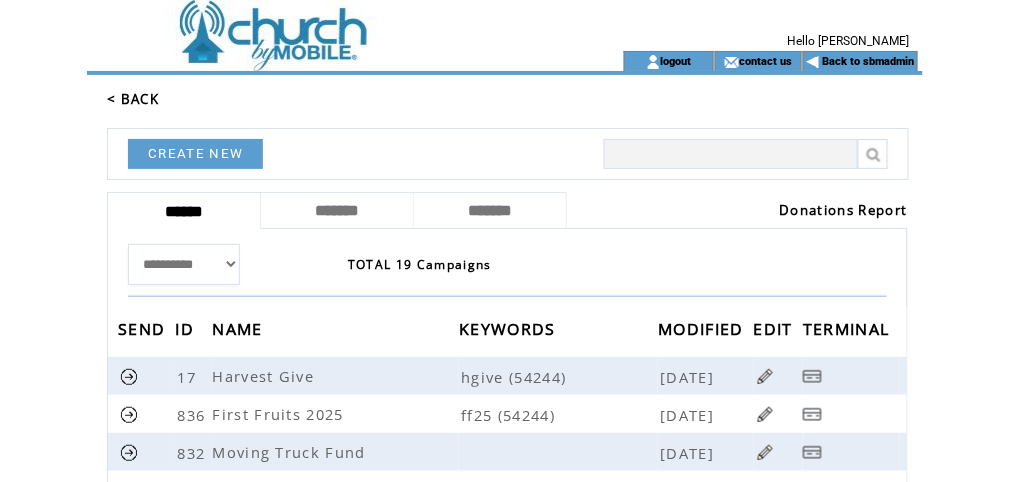 click at bounding box center (327, 25) 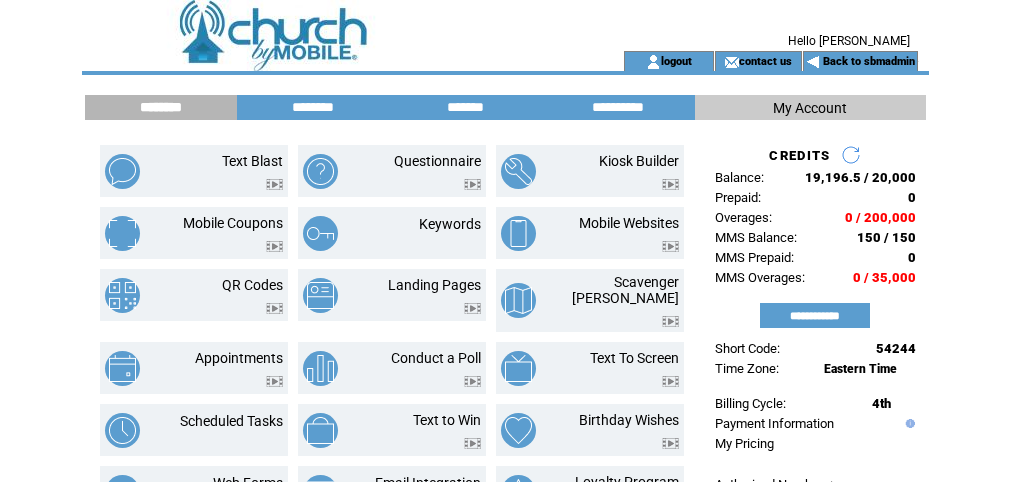 scroll, scrollTop: 0, scrollLeft: 0, axis: both 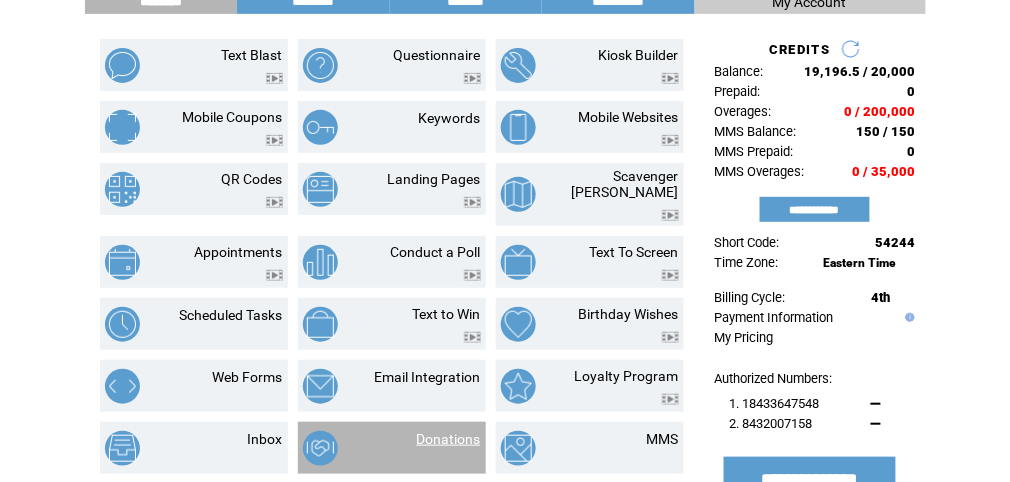 click on "Donations" at bounding box center (449, 439) 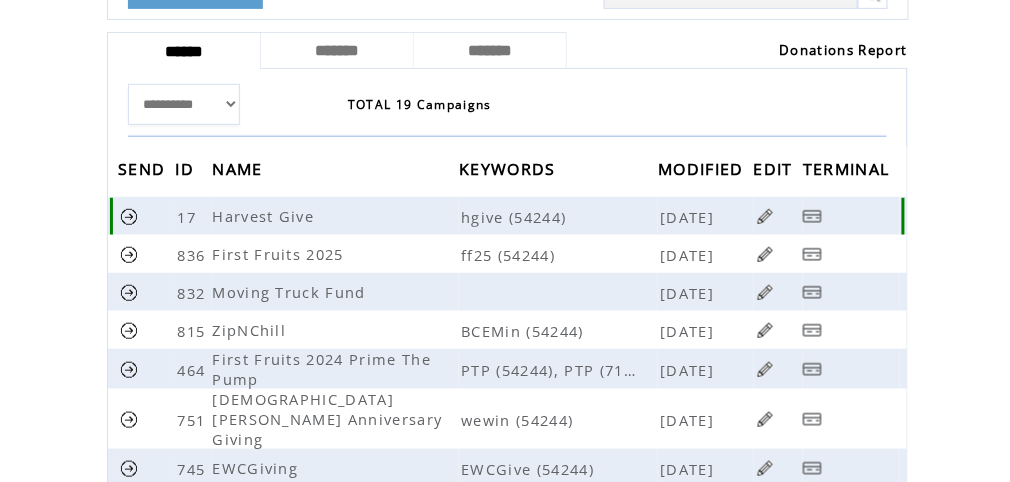 scroll, scrollTop: 0, scrollLeft: 0, axis: both 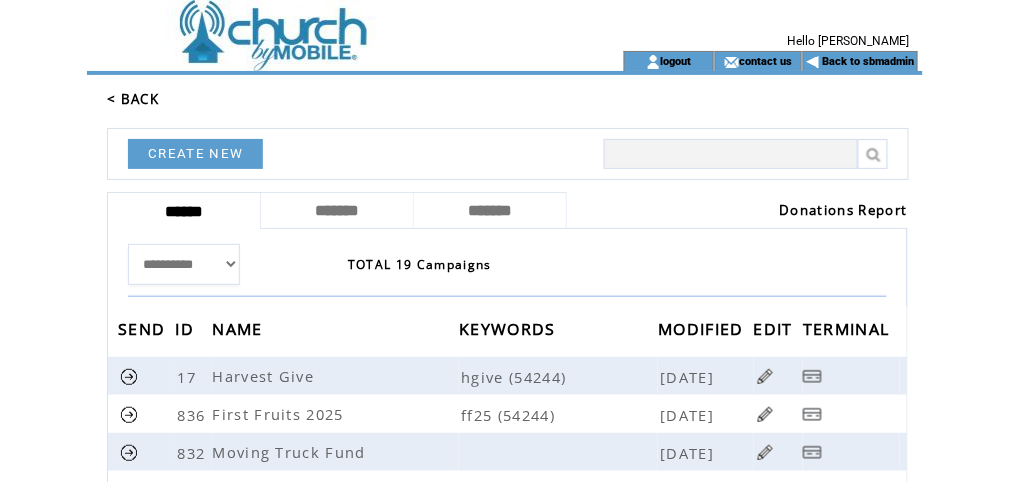 click at bounding box center (327, 25) 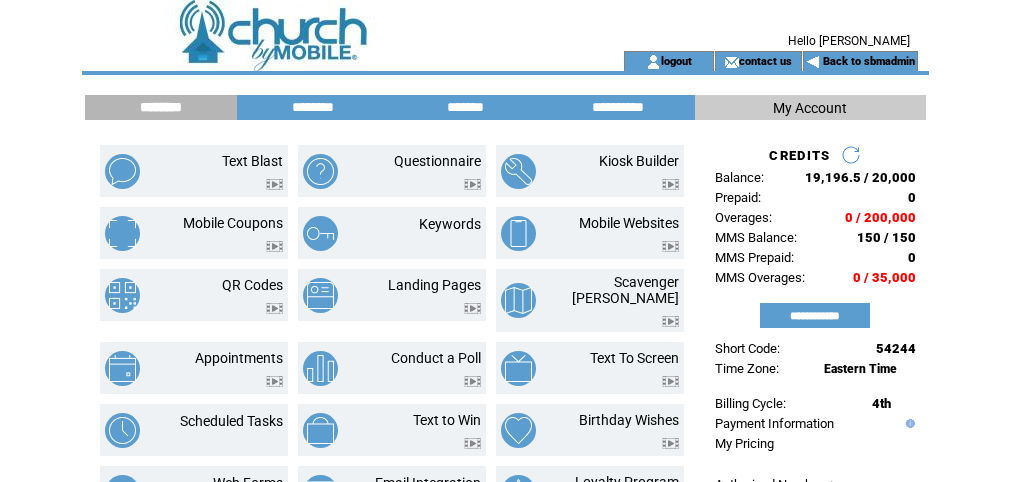 scroll, scrollTop: 0, scrollLeft: 0, axis: both 